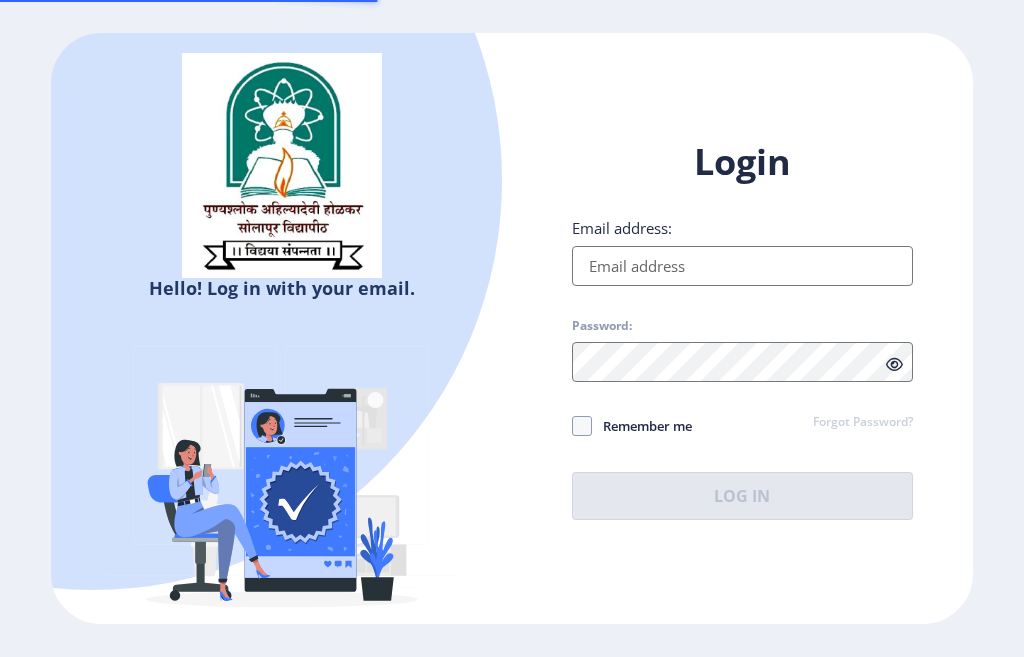 scroll, scrollTop: 0, scrollLeft: 0, axis: both 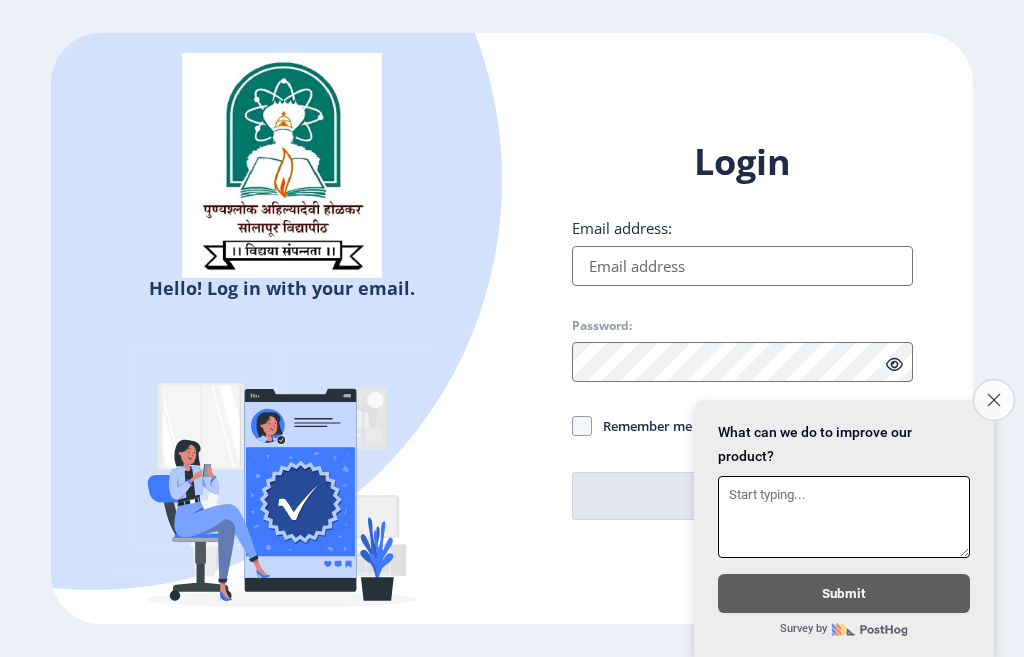 click on "Close survey" 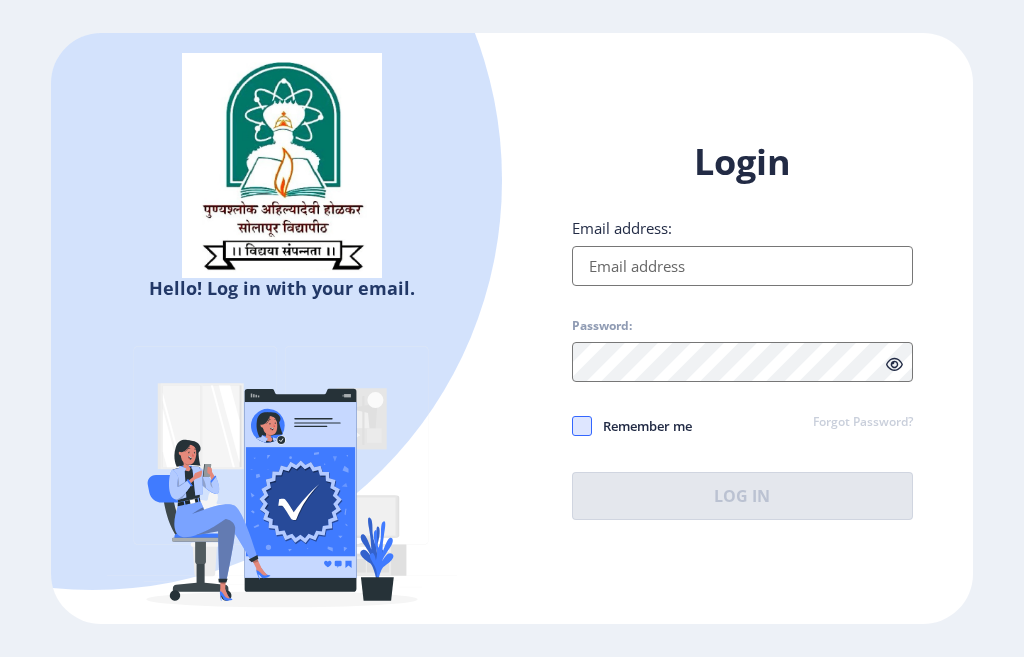 click 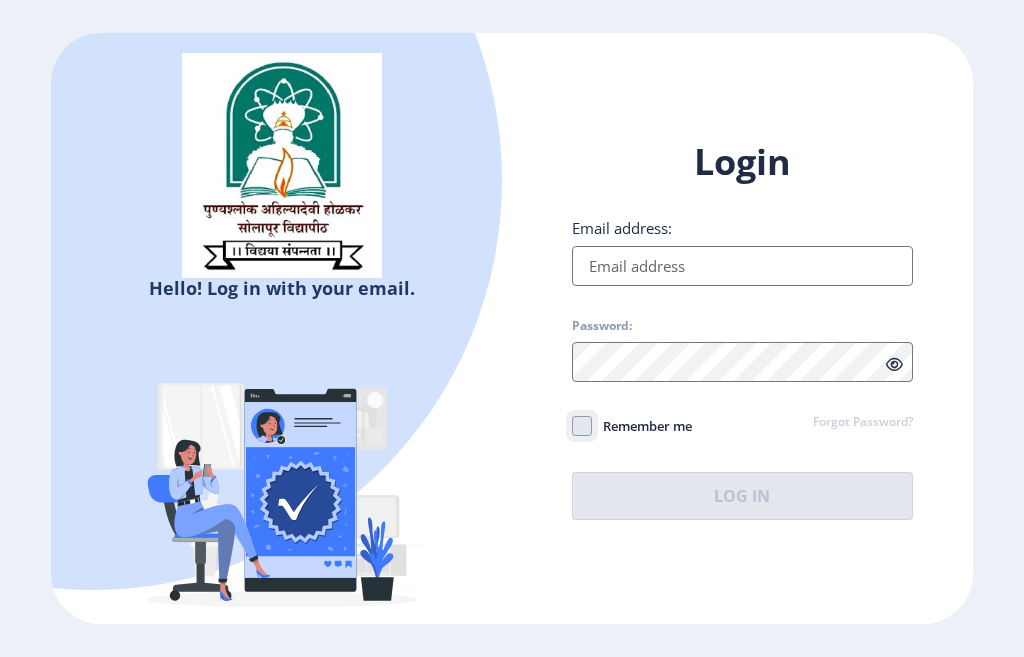 click on "Remember me" 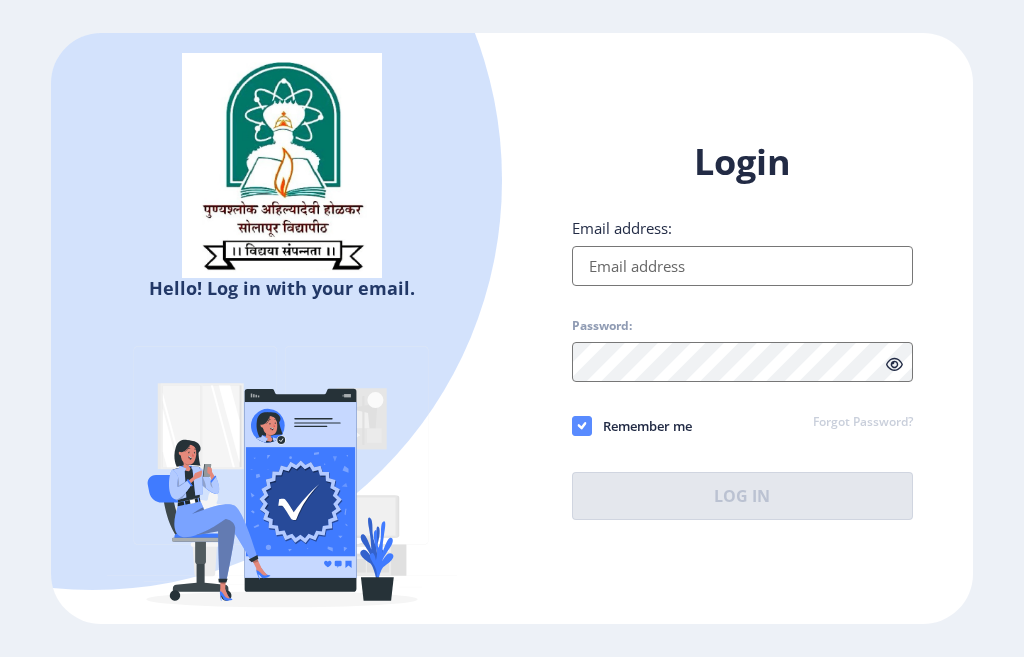 click 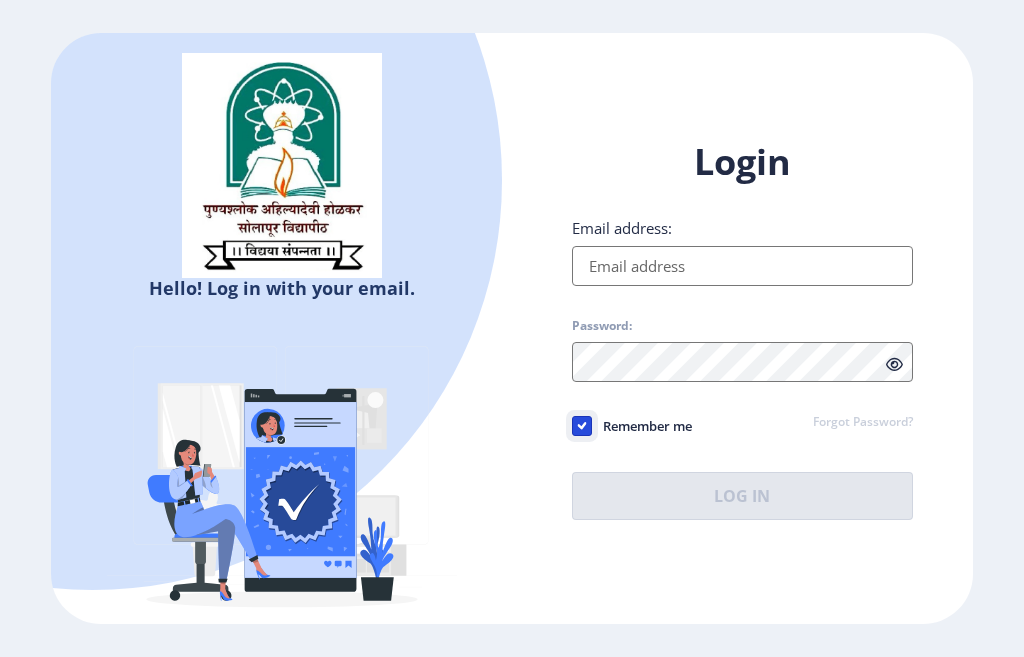 checkbox on "false" 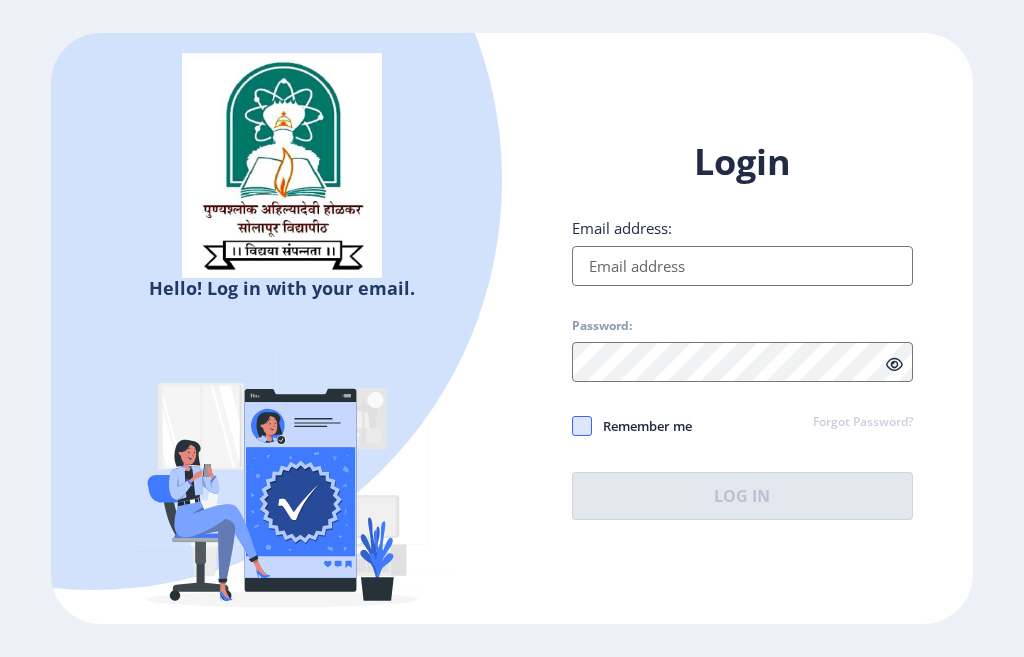 click 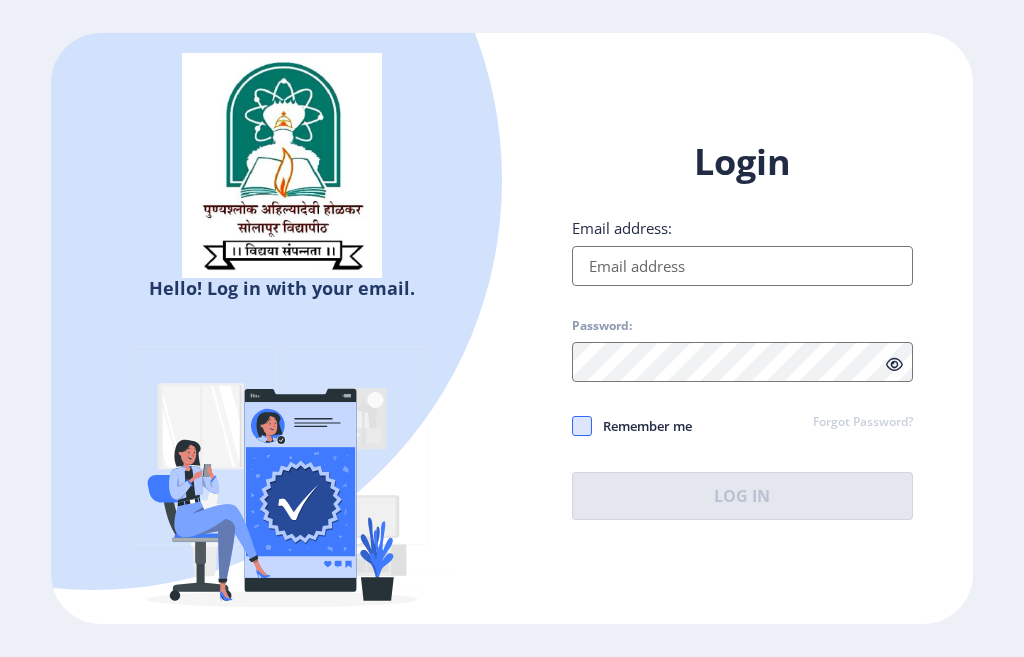 click on "Forgot Password?" 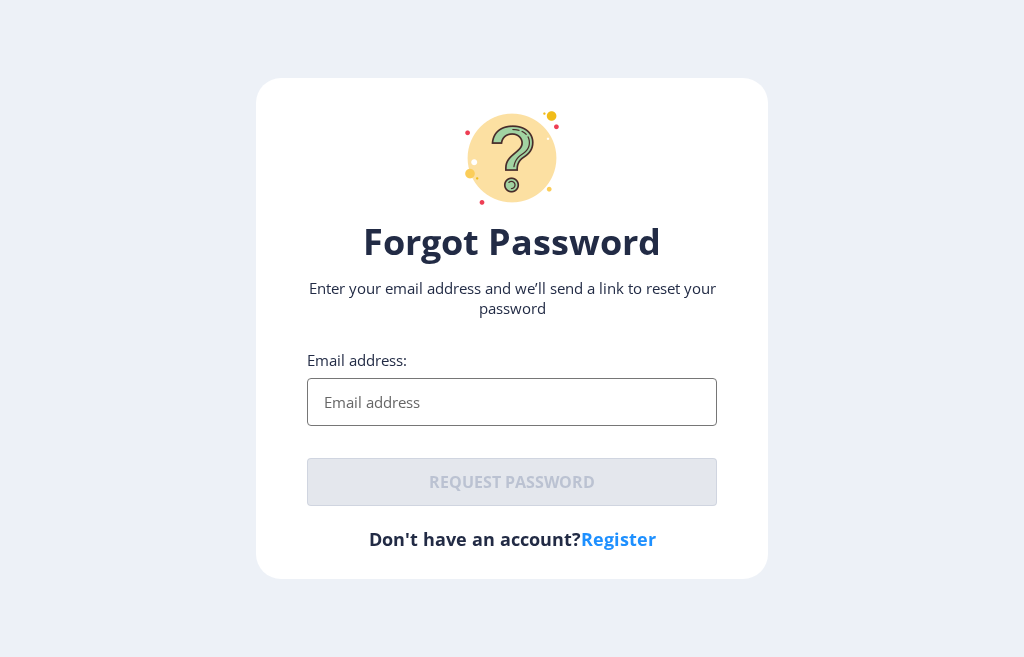 click on "Forgot Password Enter your email address and we’ll send a link to reset your password Email address:  Request password   Don't have an account?  Register" 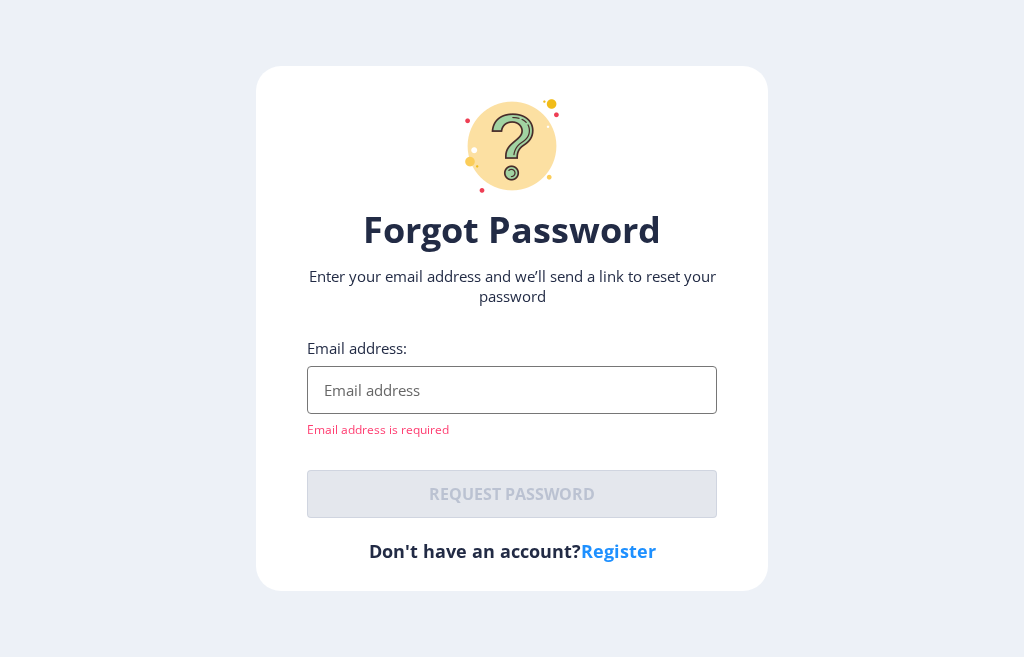 click on "Register" 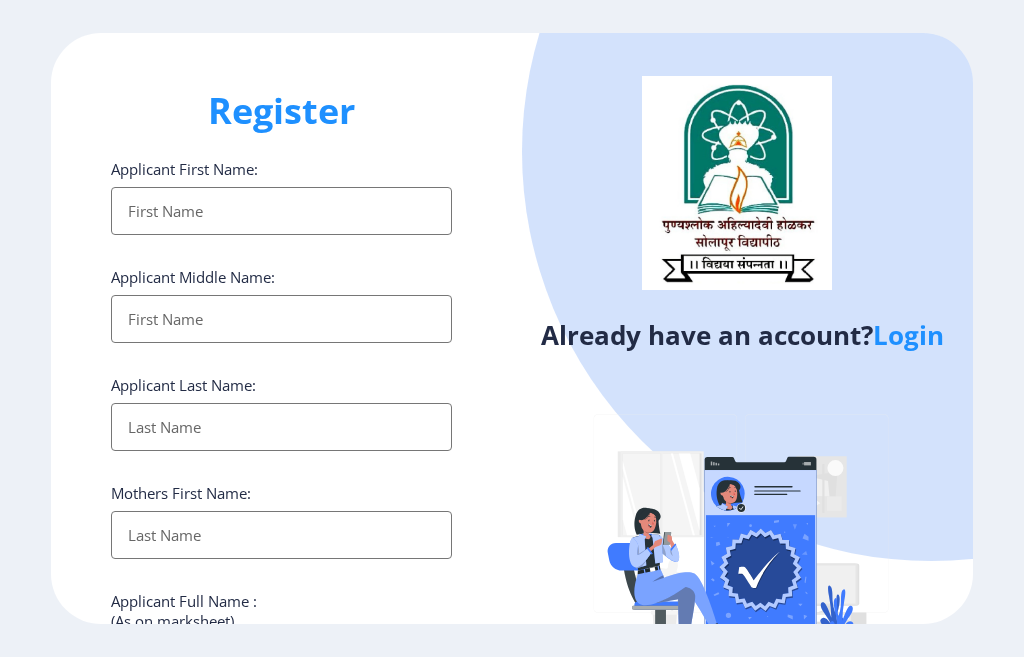 click on "Applicant First Name:" at bounding box center (281, 211) 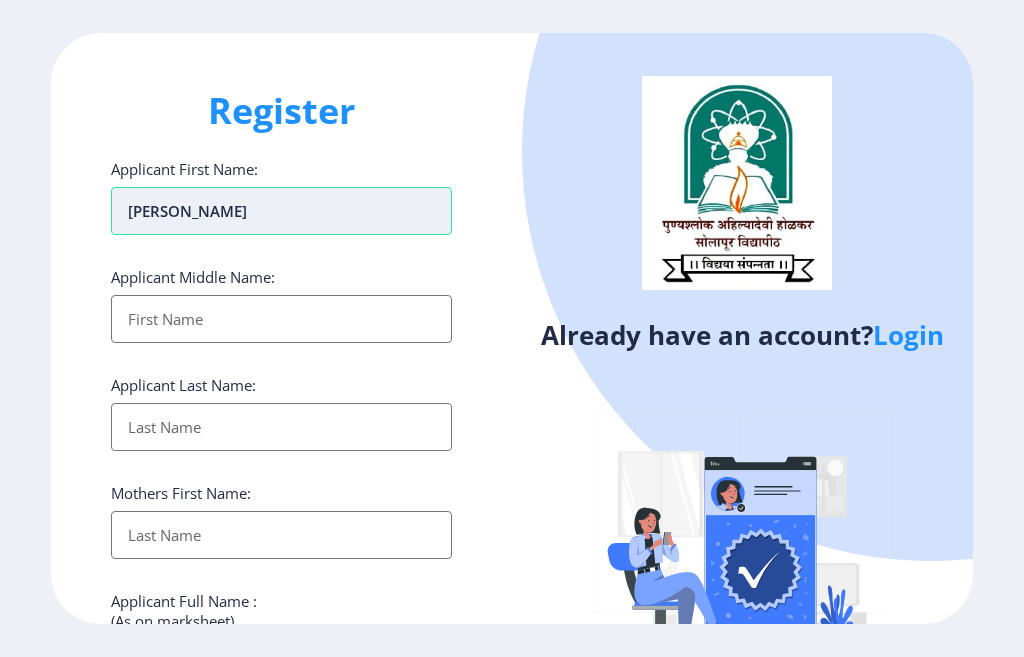 type on "[PERSON_NAME]" 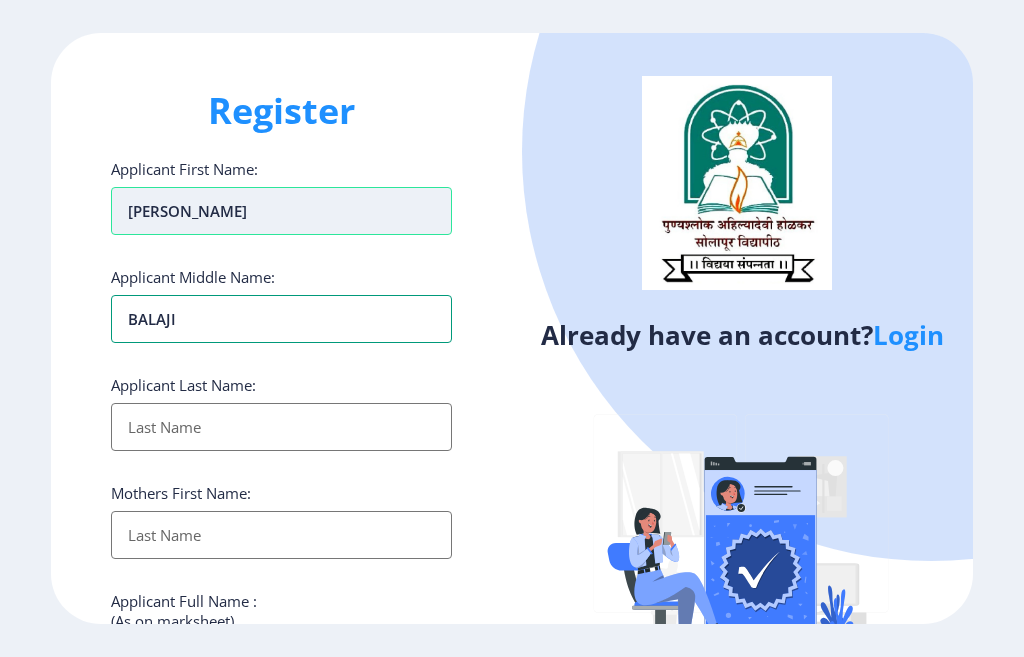 type on "BALAJI" 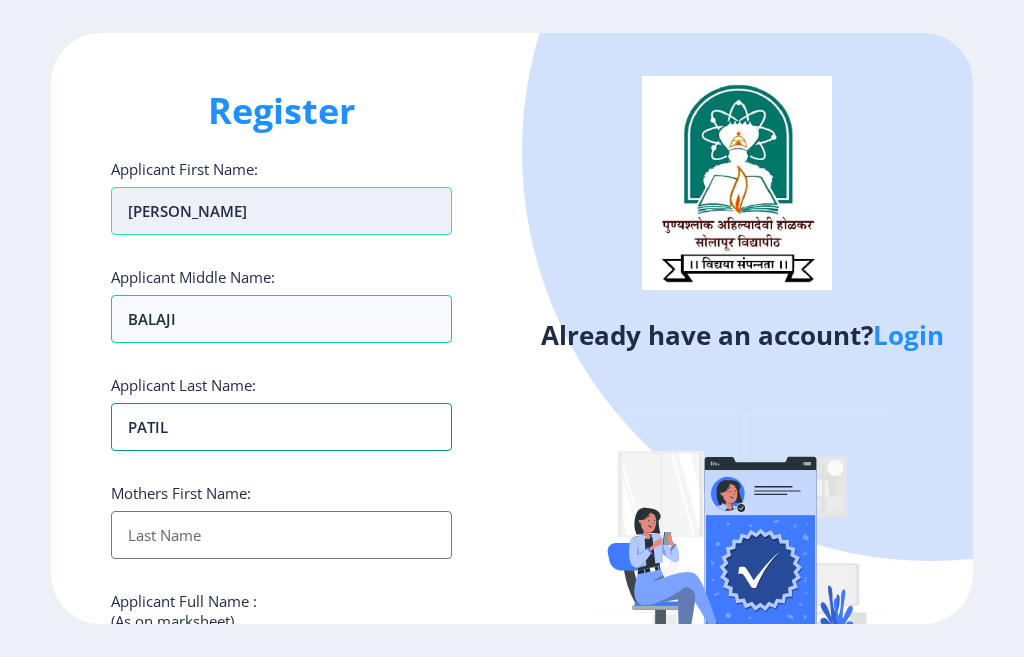 type on "PATIL" 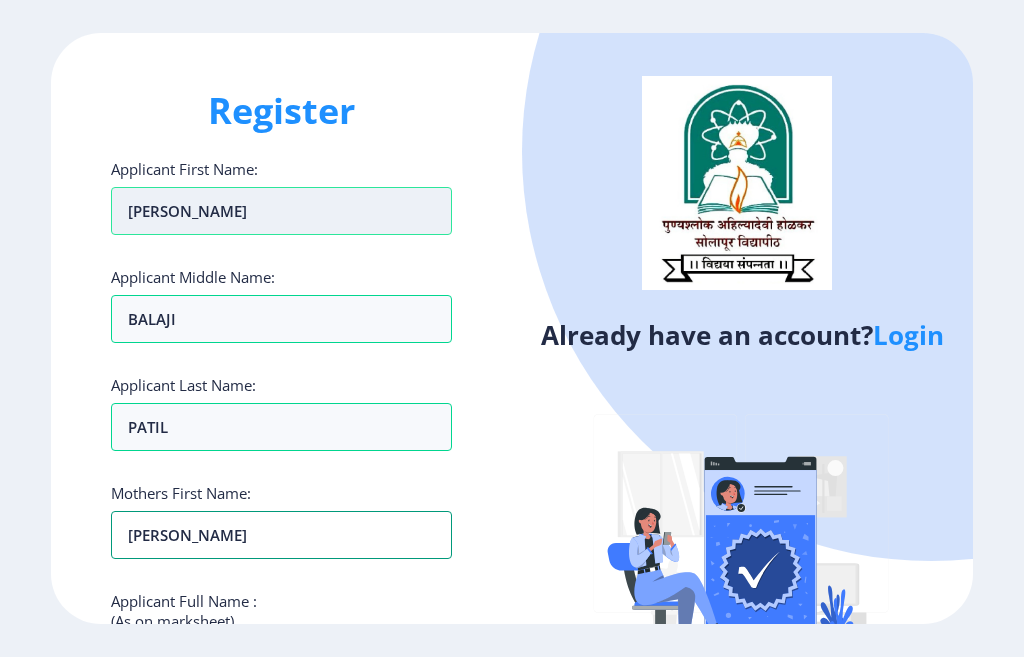type on "[PERSON_NAME]" 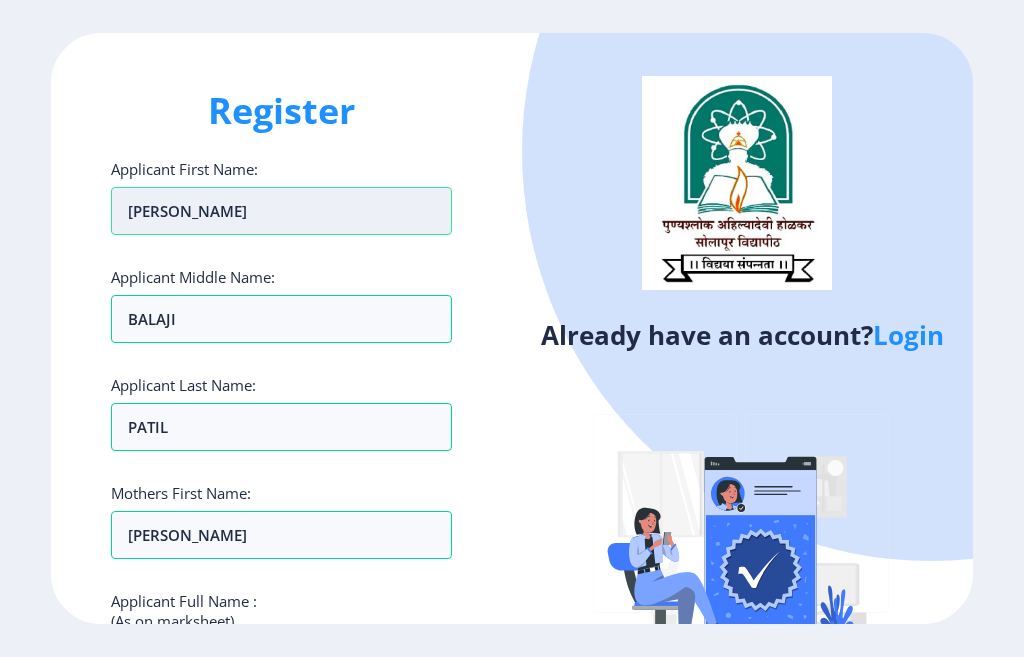 scroll, scrollTop: 335, scrollLeft: 0, axis: vertical 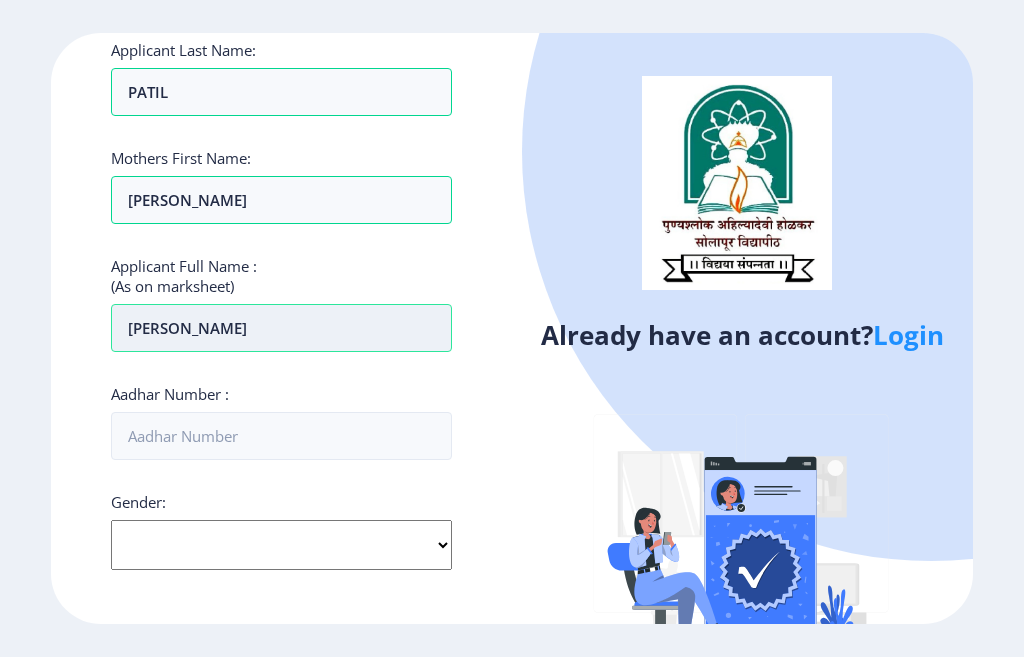 type on "[PERSON_NAME]" 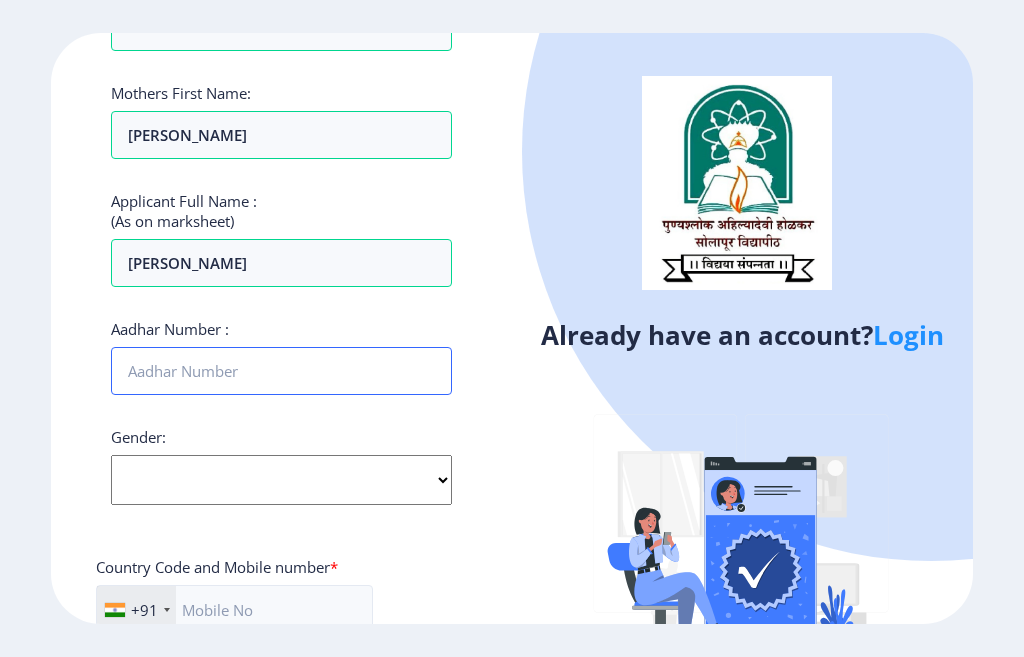 scroll, scrollTop: 435, scrollLeft: 0, axis: vertical 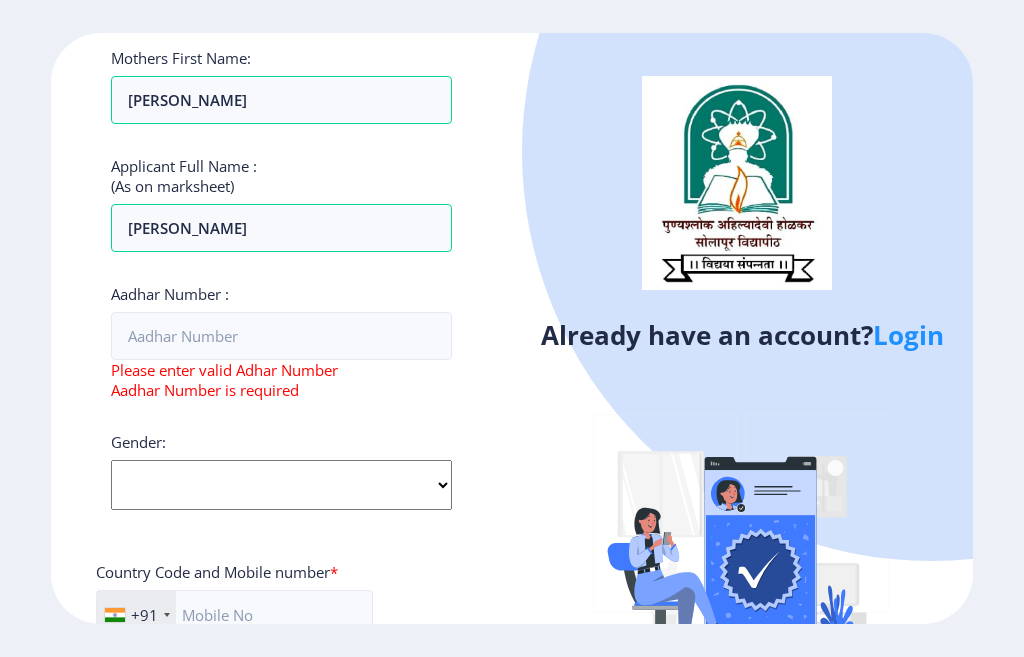 click on "Gender: Select Gender [DEMOGRAPHIC_DATA] [DEMOGRAPHIC_DATA] Other" 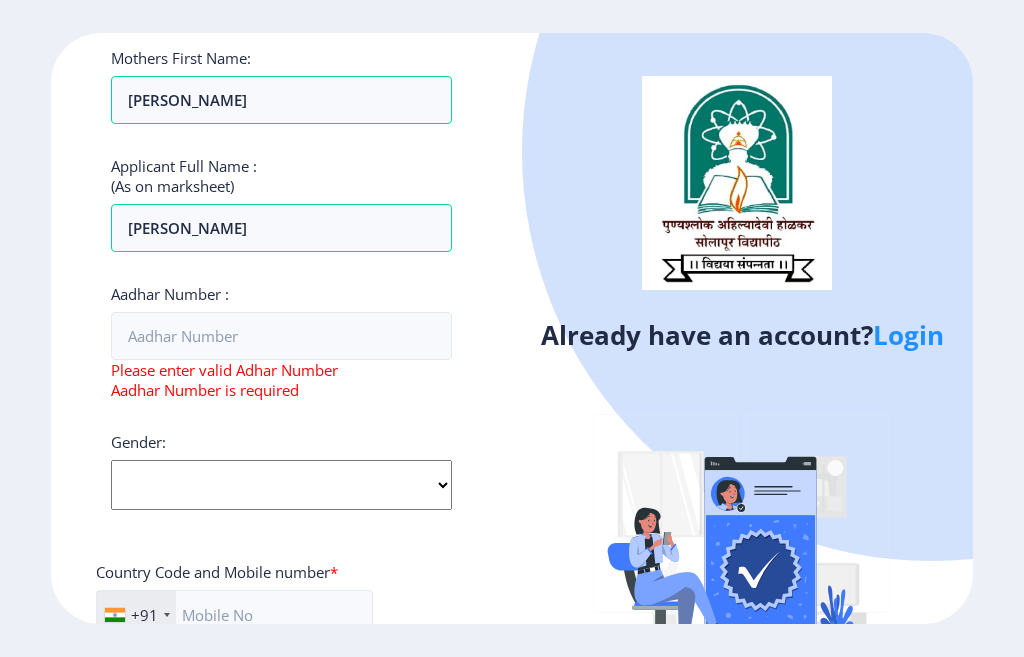 select on "[DEMOGRAPHIC_DATA]" 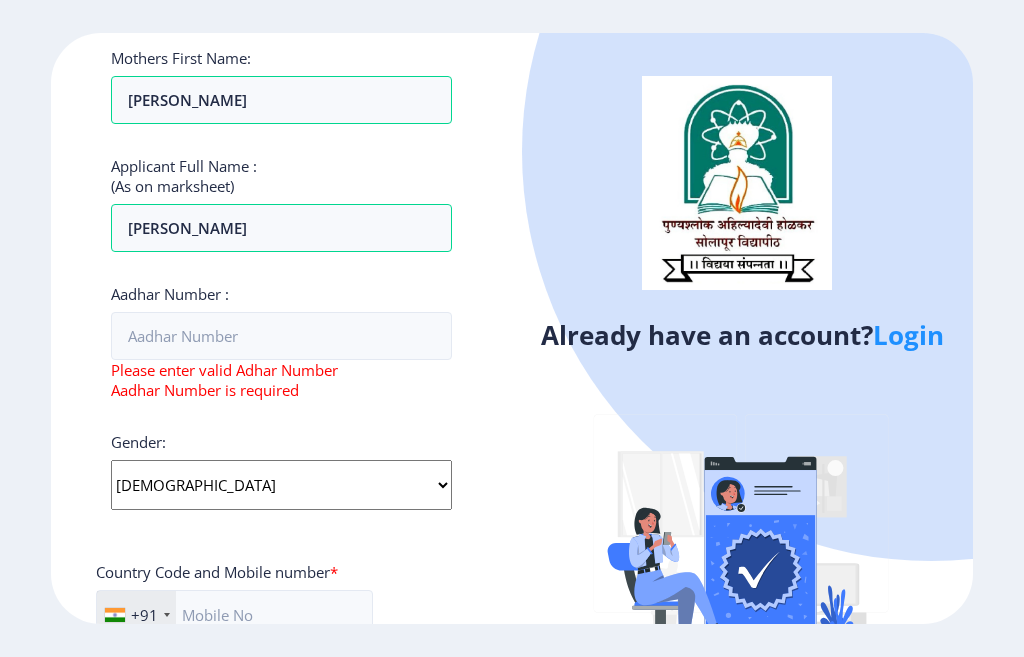 click on "Select Gender [DEMOGRAPHIC_DATA] [DEMOGRAPHIC_DATA] Other" 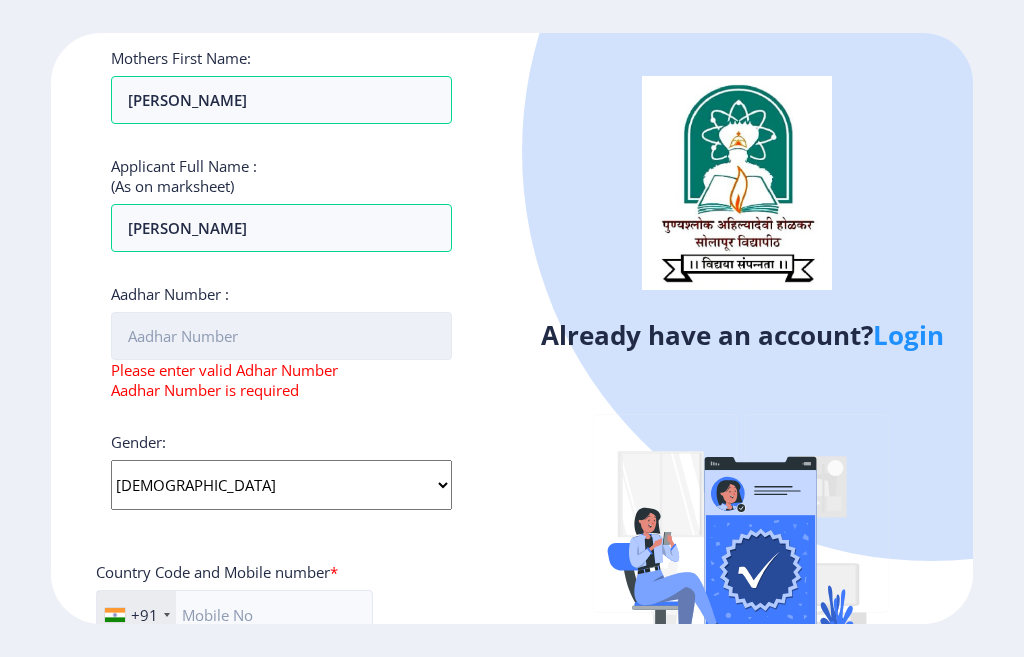 click on "Aadhar Number :" at bounding box center (281, 336) 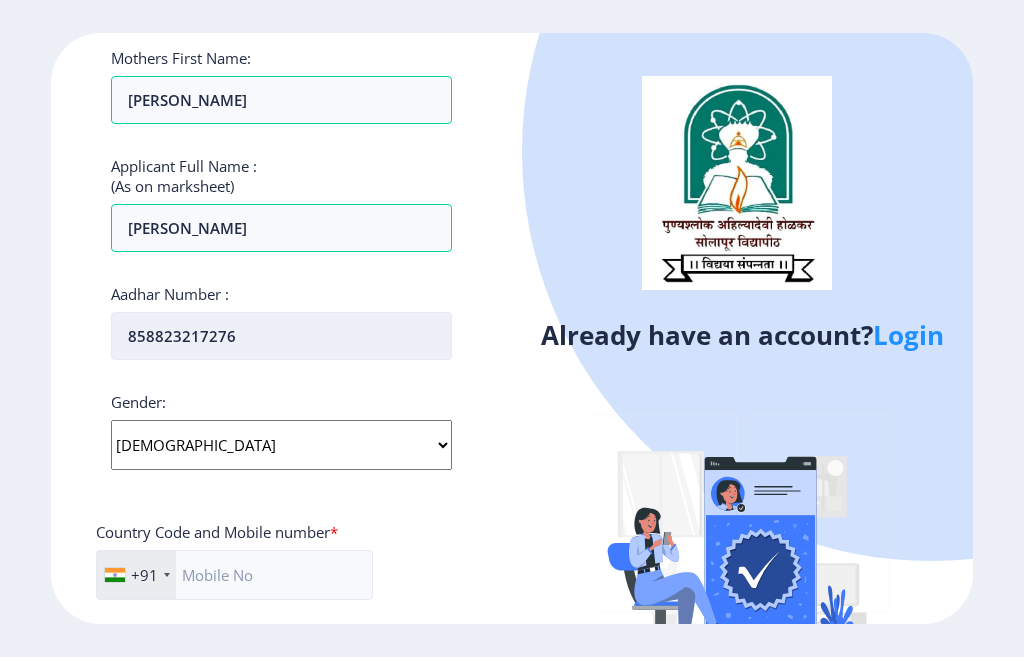 type on "858823217276" 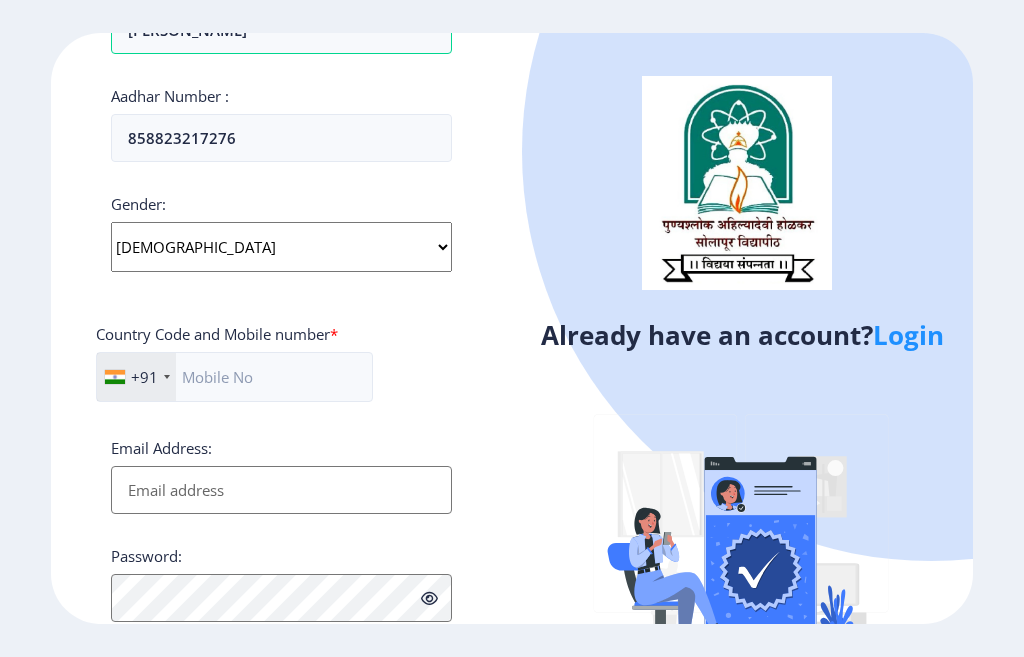 scroll, scrollTop: 635, scrollLeft: 0, axis: vertical 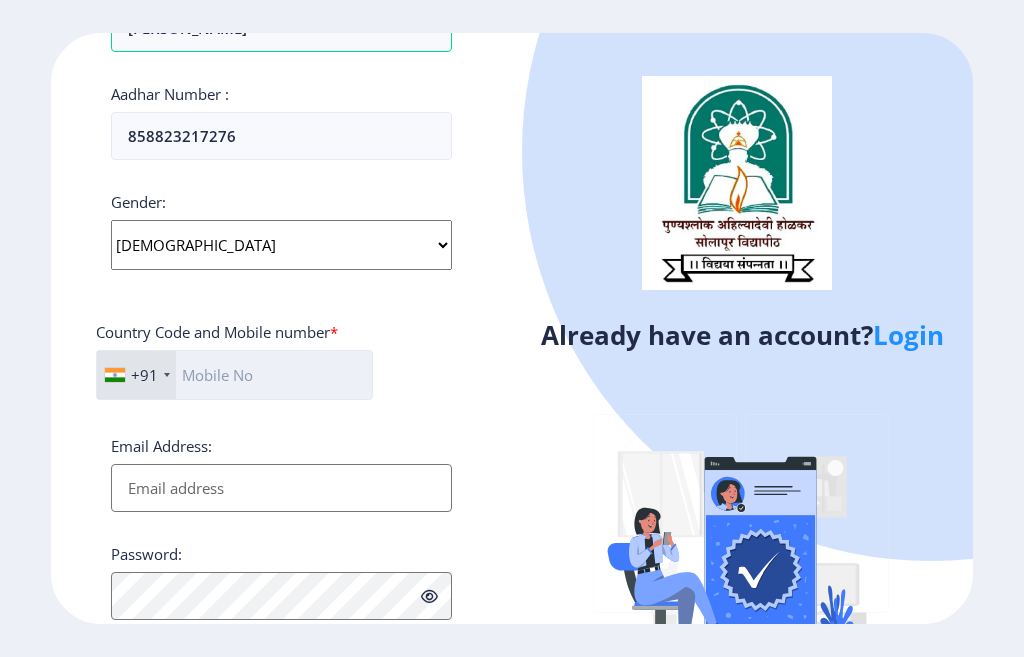 click 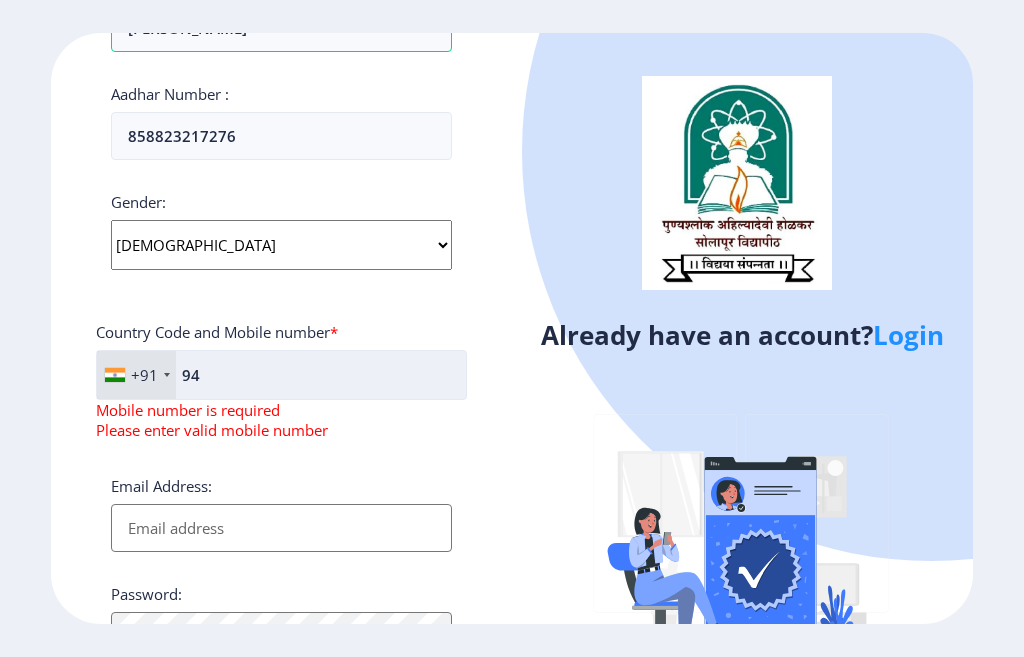 type on "9" 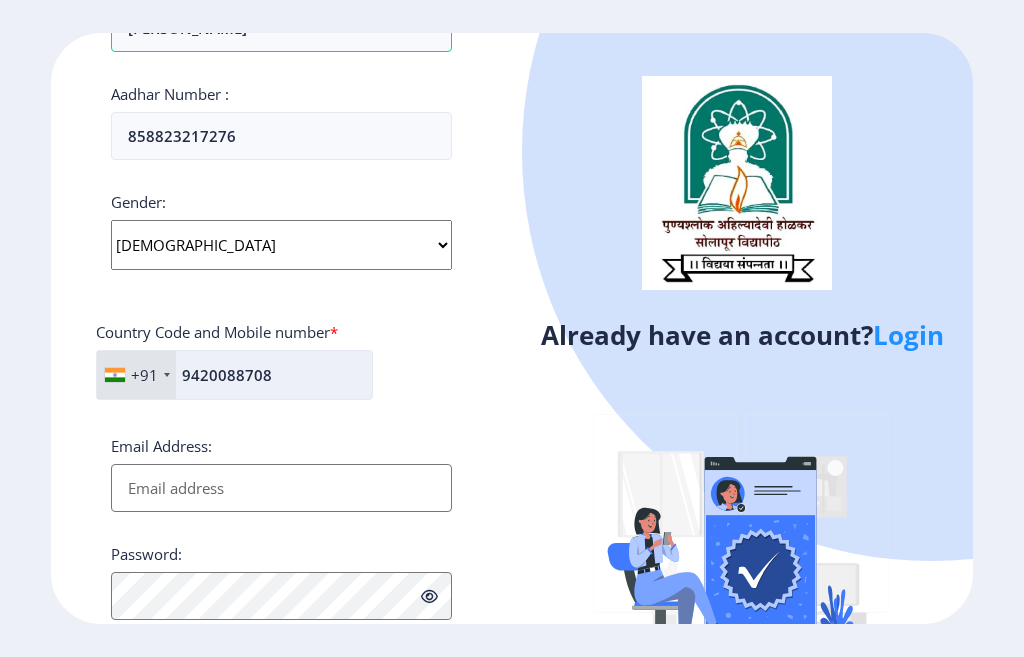 type on "9420088708" 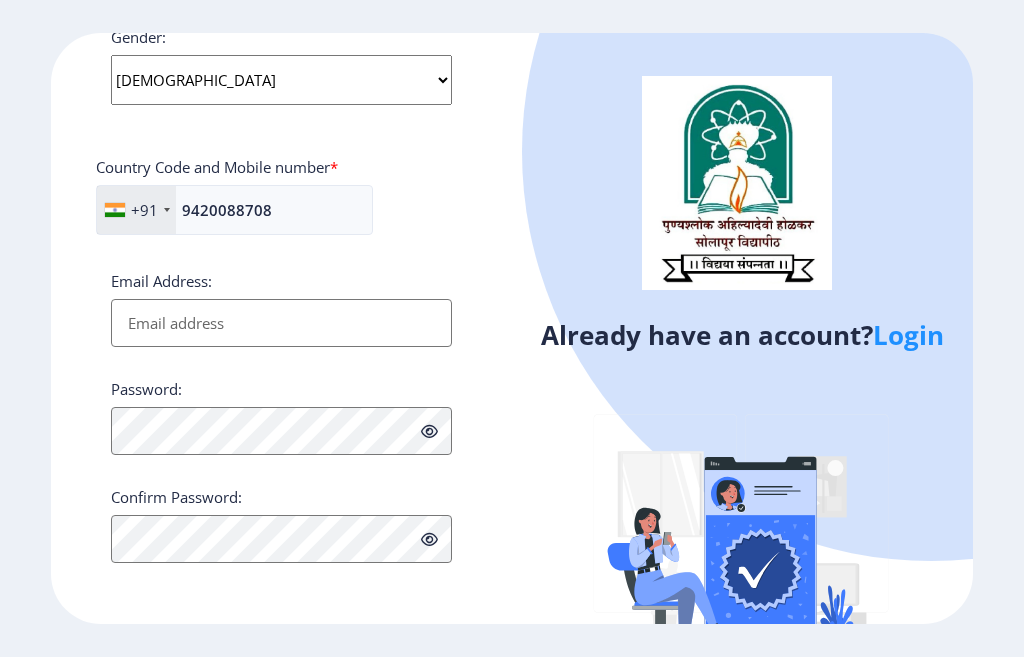 scroll, scrollTop: 801, scrollLeft: 0, axis: vertical 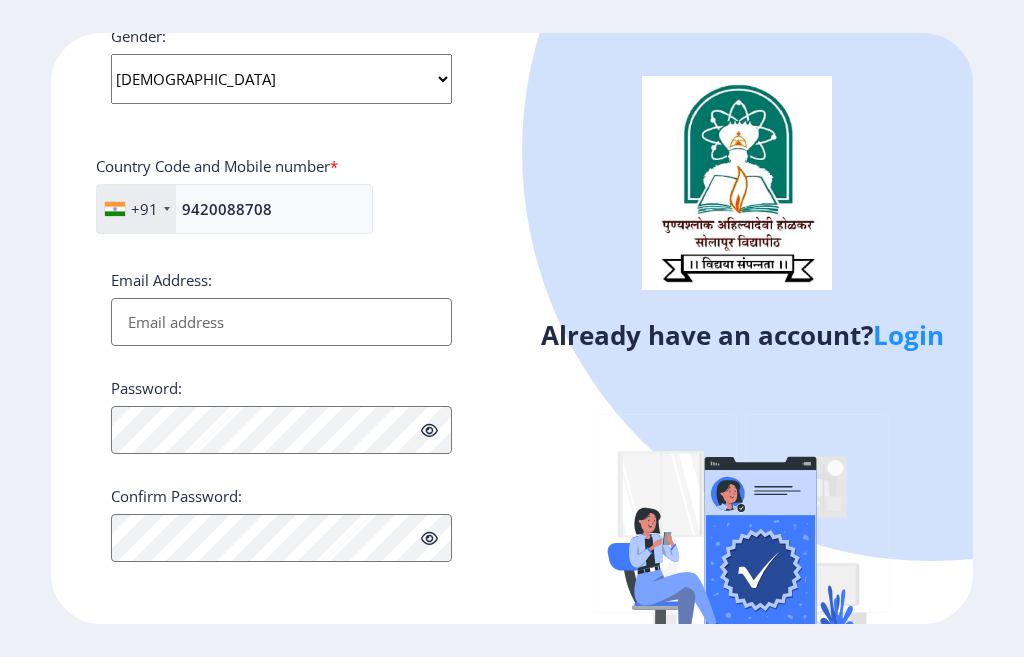 type on "S" 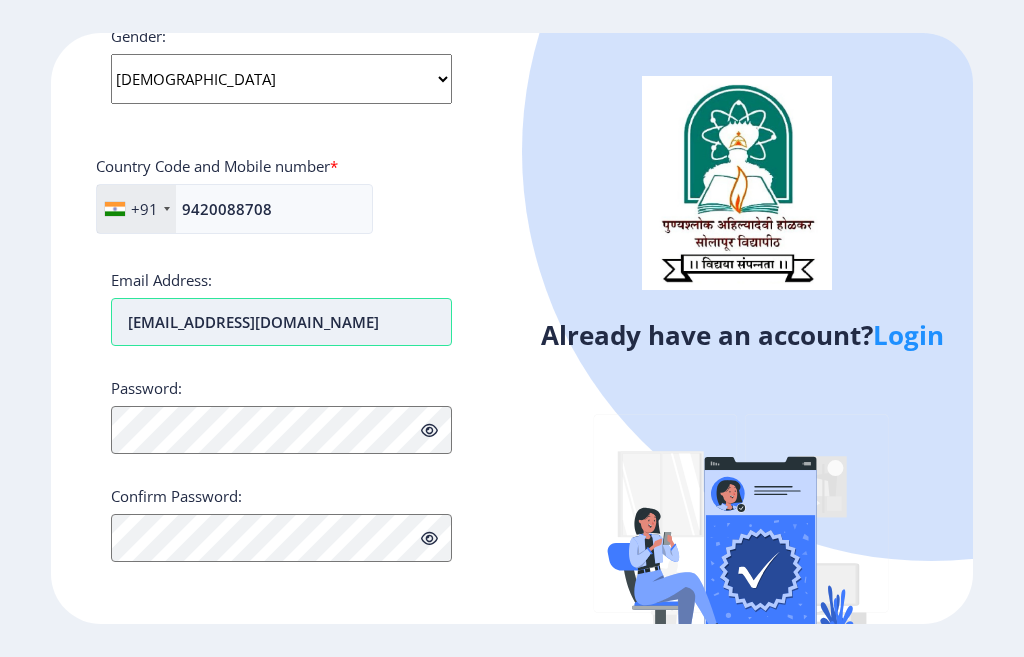 type on "[EMAIL_ADDRESS][DOMAIN_NAME]" 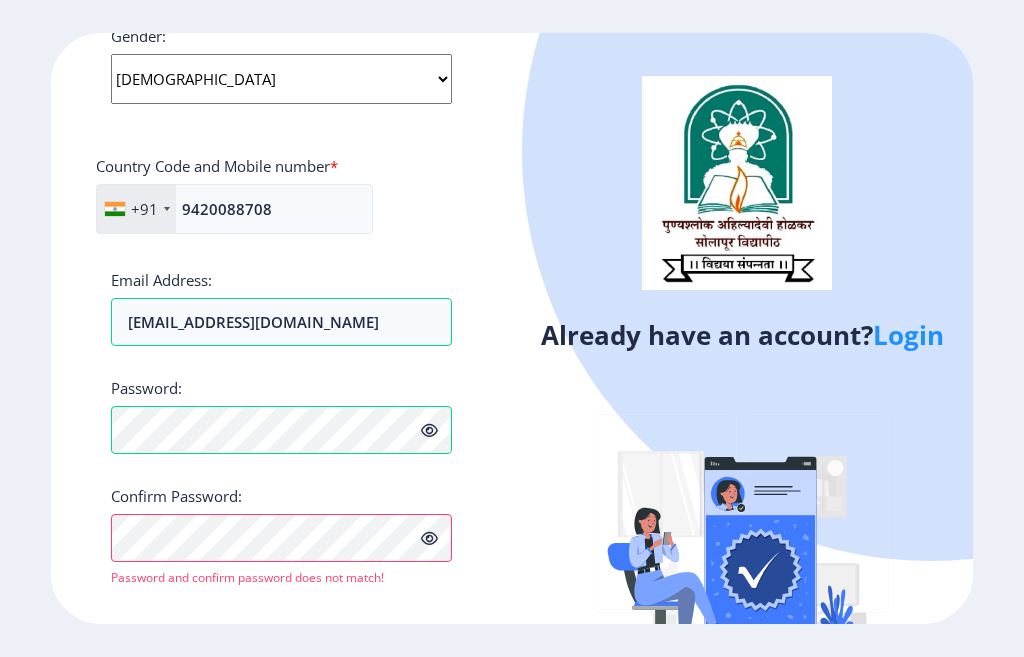 click 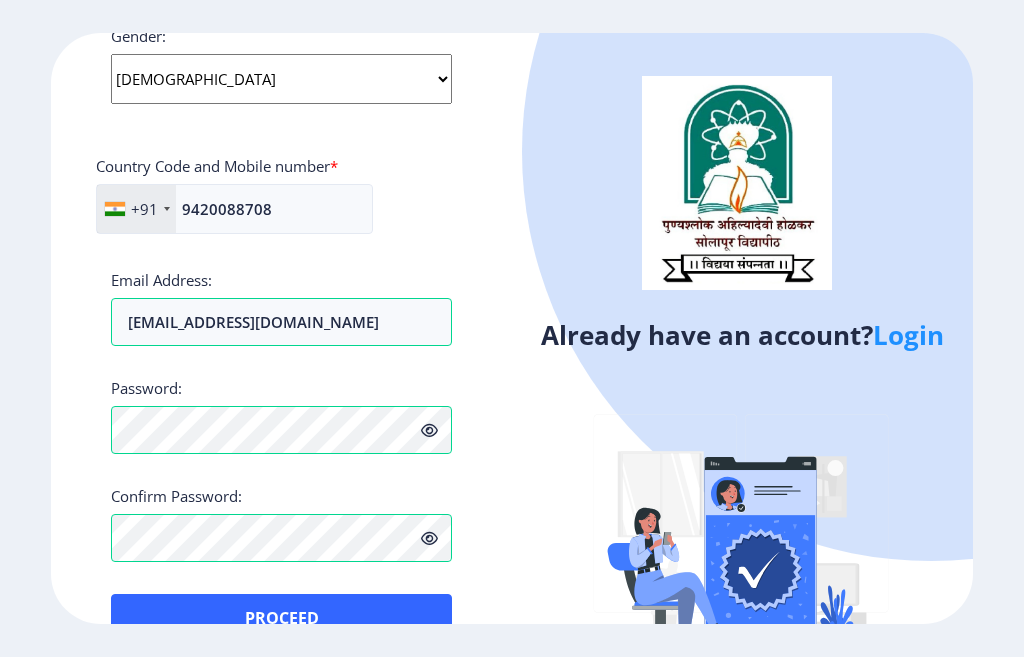 click on "Already have an account?  Login" 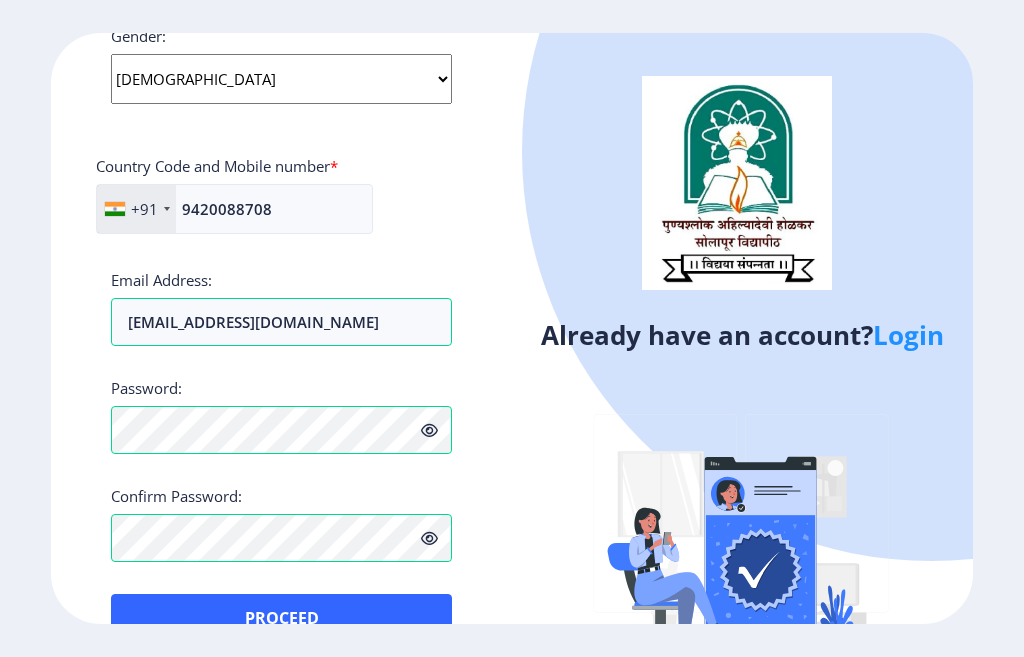 scroll, scrollTop: 849, scrollLeft: 0, axis: vertical 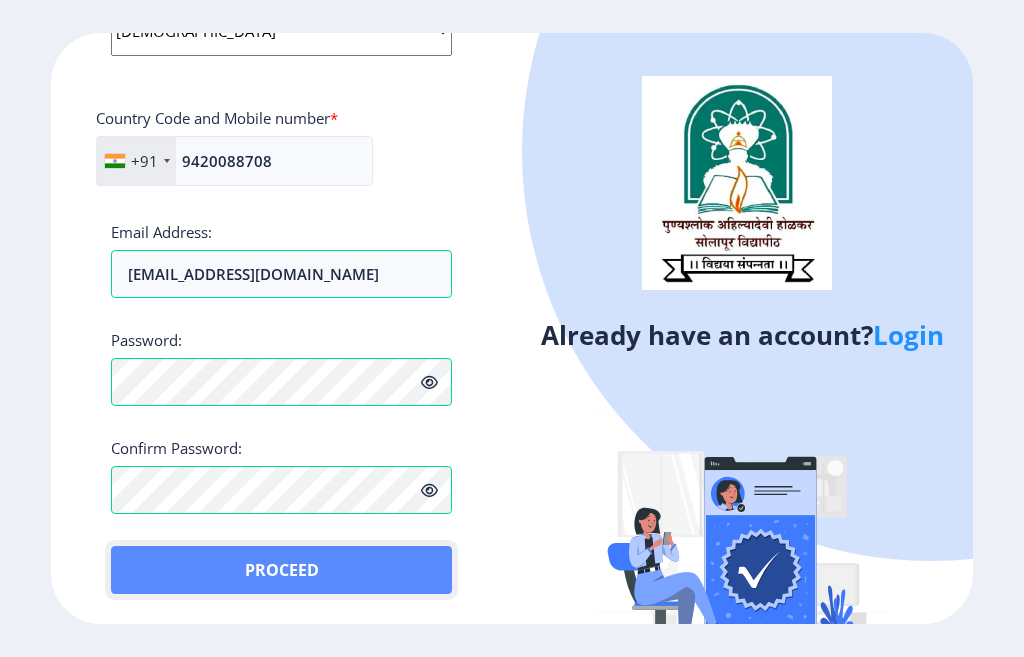 click on "Proceed" 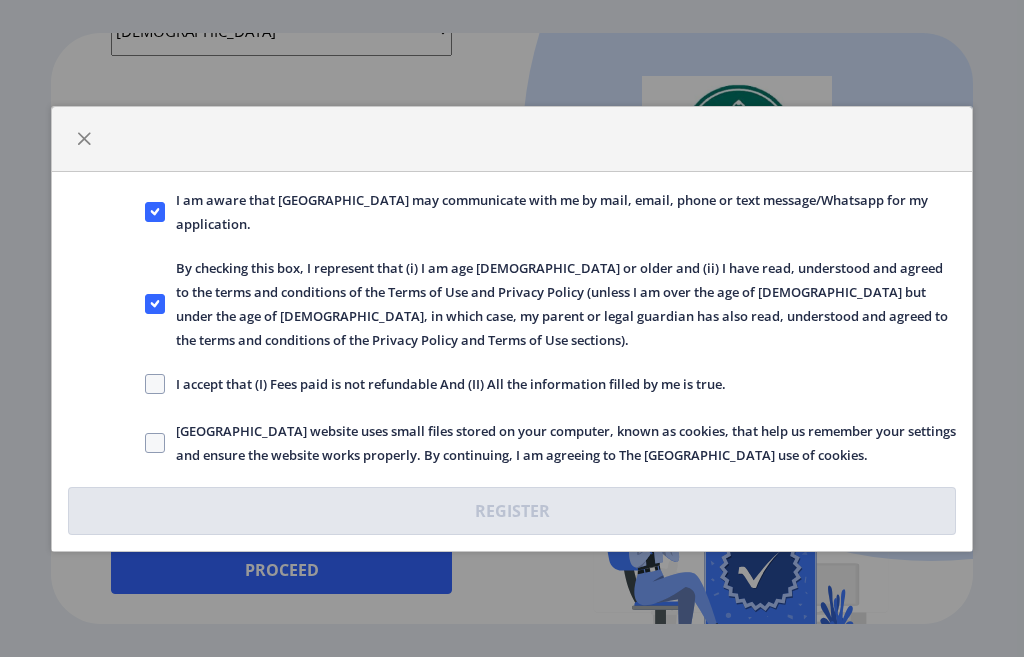click on "I accept that (I) Fees paid is not refundable And (II) All the information filled by me is true." 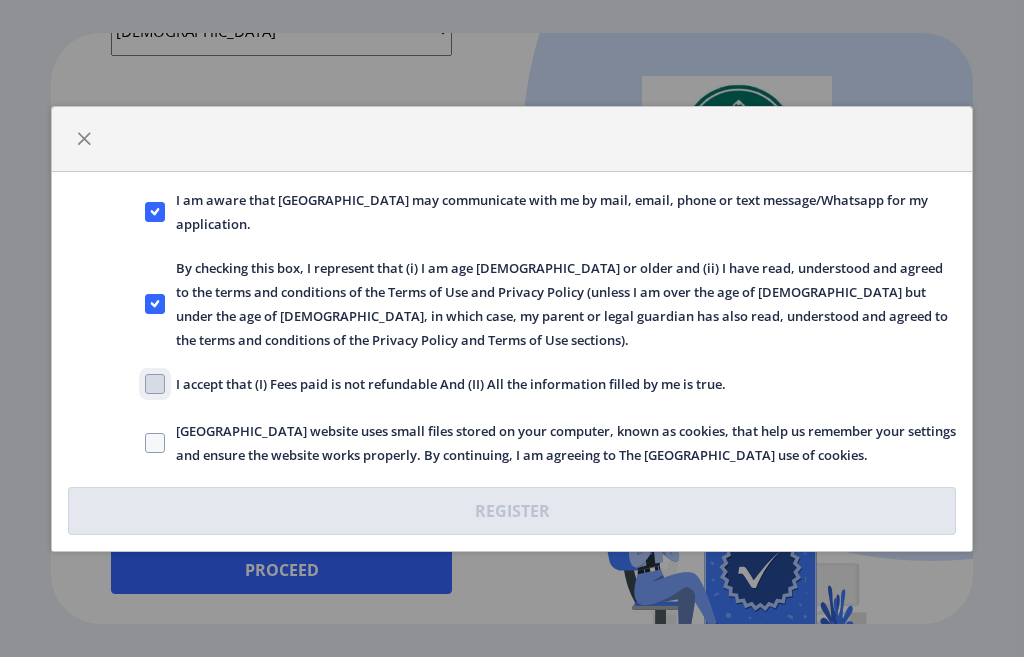 click on "I accept that (I) Fees paid is not refundable And (II) All the information filled by me is true." 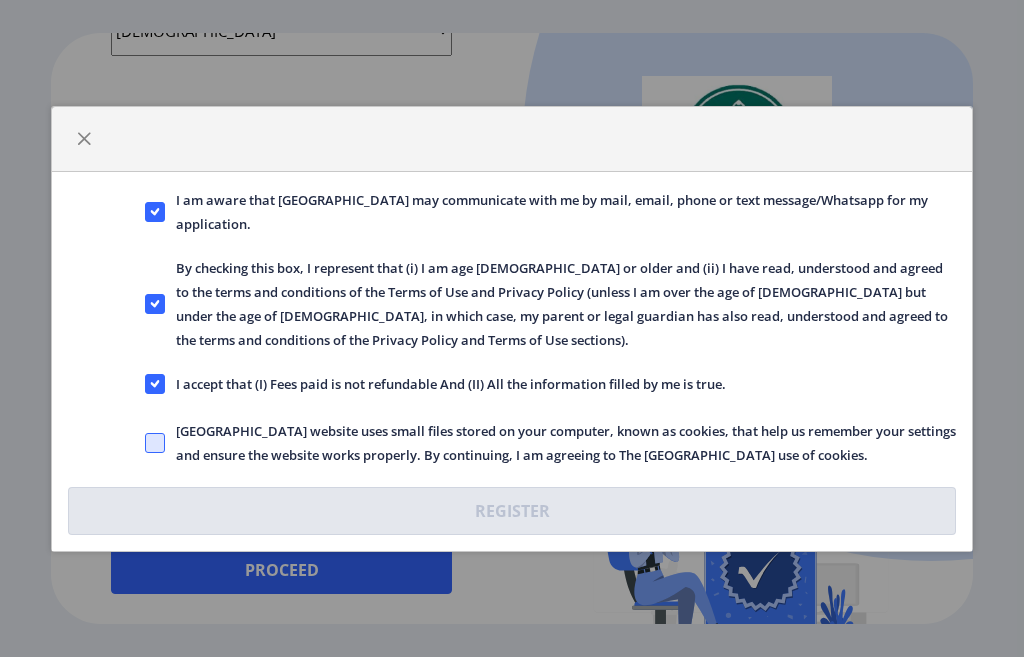 click 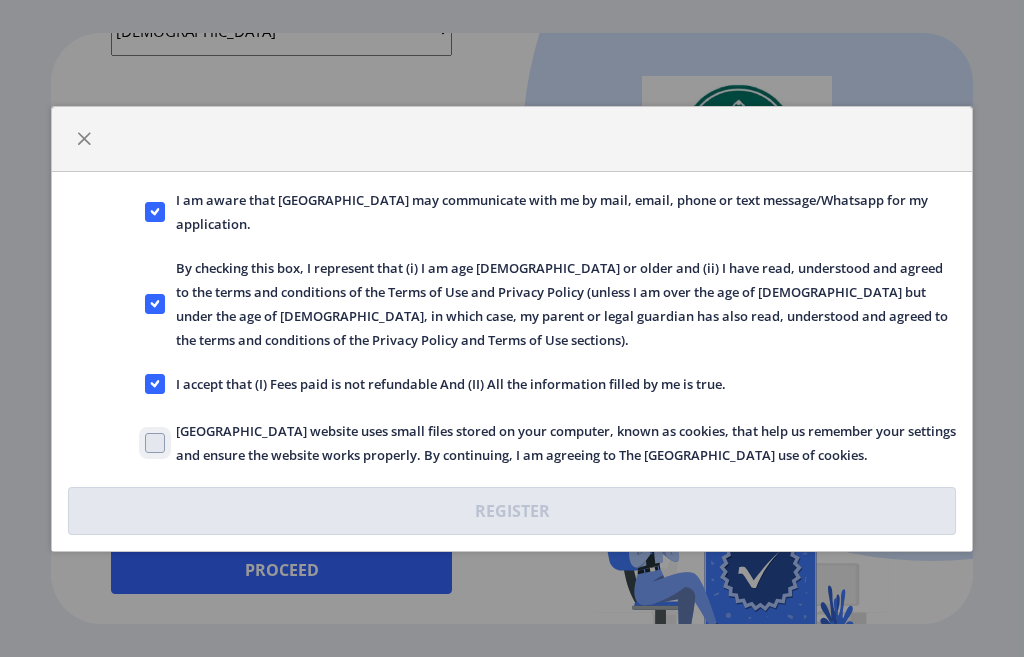 click on "[GEOGRAPHIC_DATA] website uses small files stored on your computer, known as cookies, that help us remember your settings and ensure the website works properly. By continuing, I am agreeing to The [GEOGRAPHIC_DATA] use of cookies." 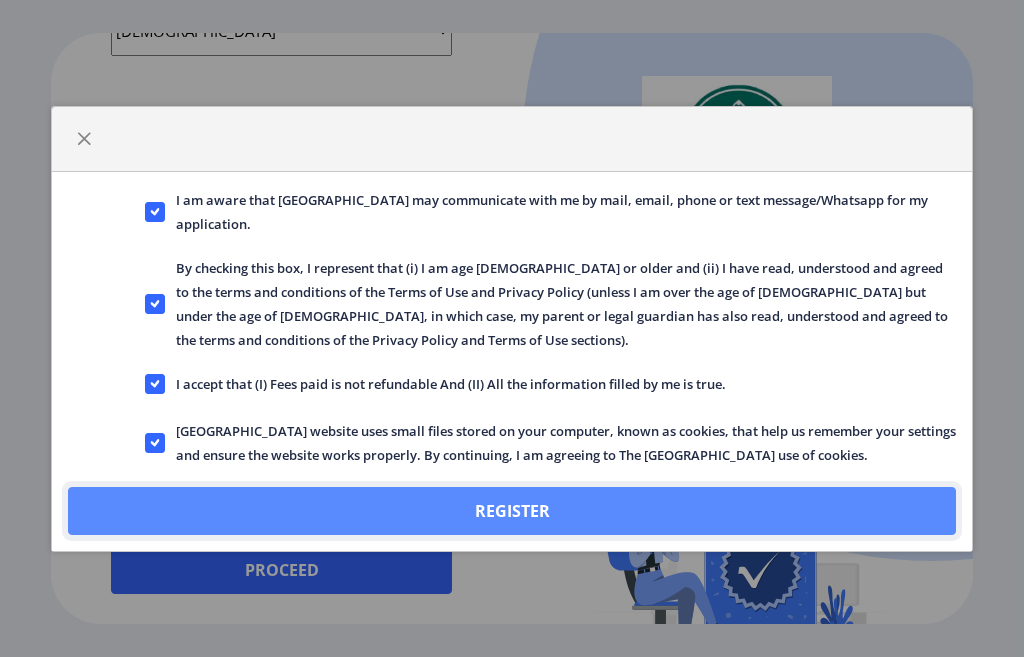 click on "Register" 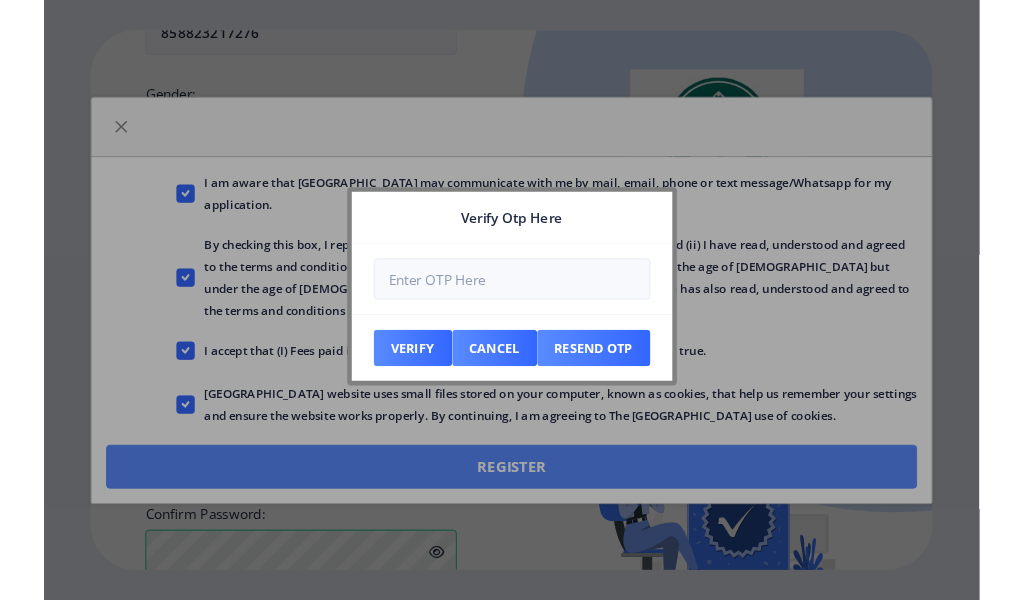 scroll, scrollTop: 963, scrollLeft: 0, axis: vertical 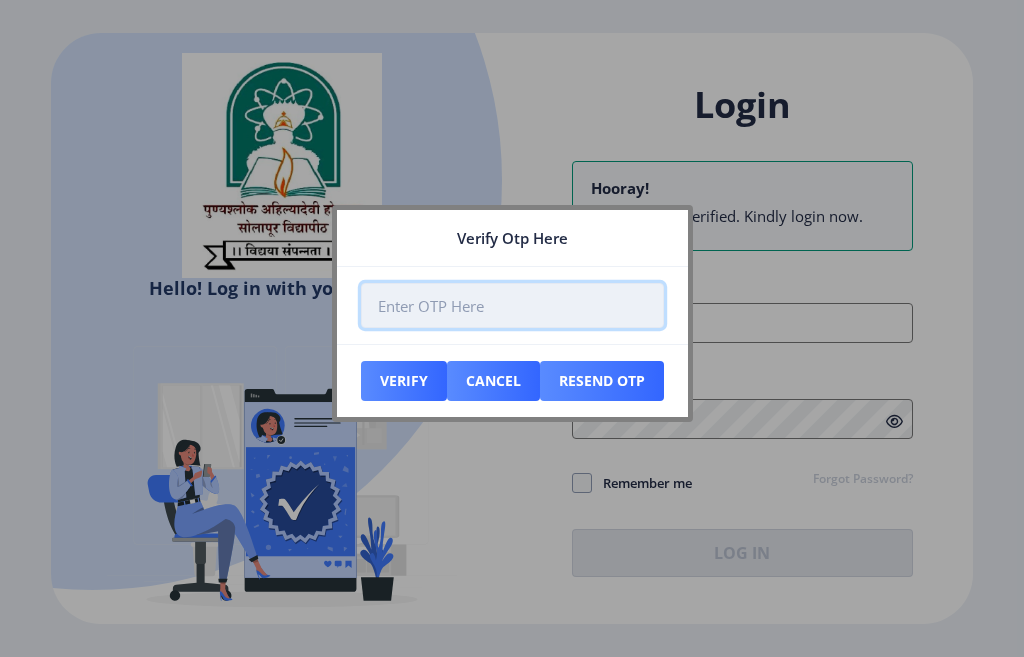 click at bounding box center (512, 305) 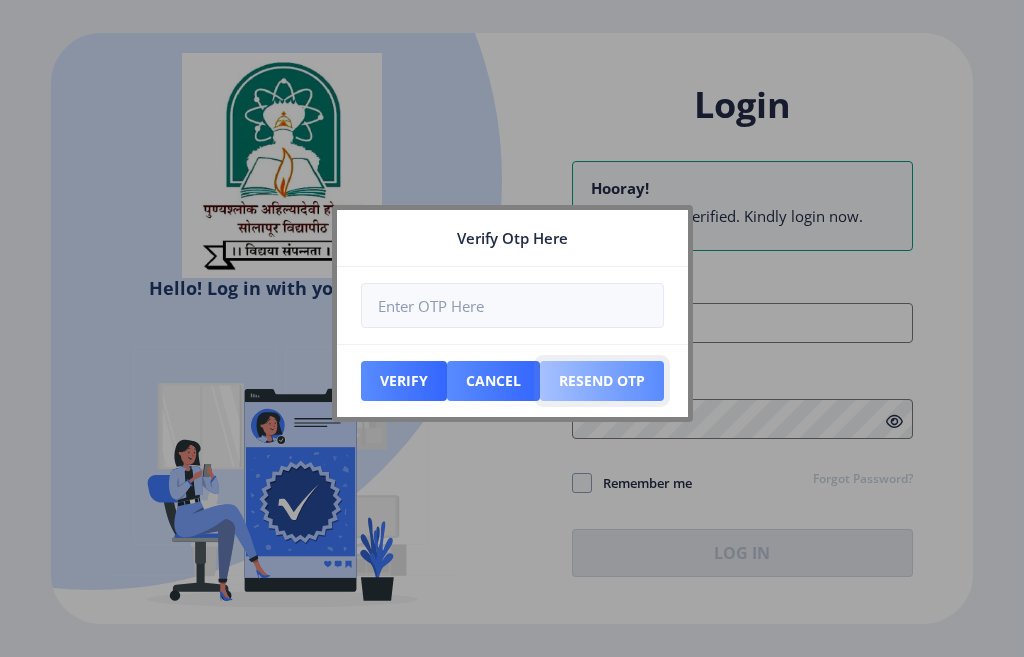 click on "Resend Otp" at bounding box center [404, 381] 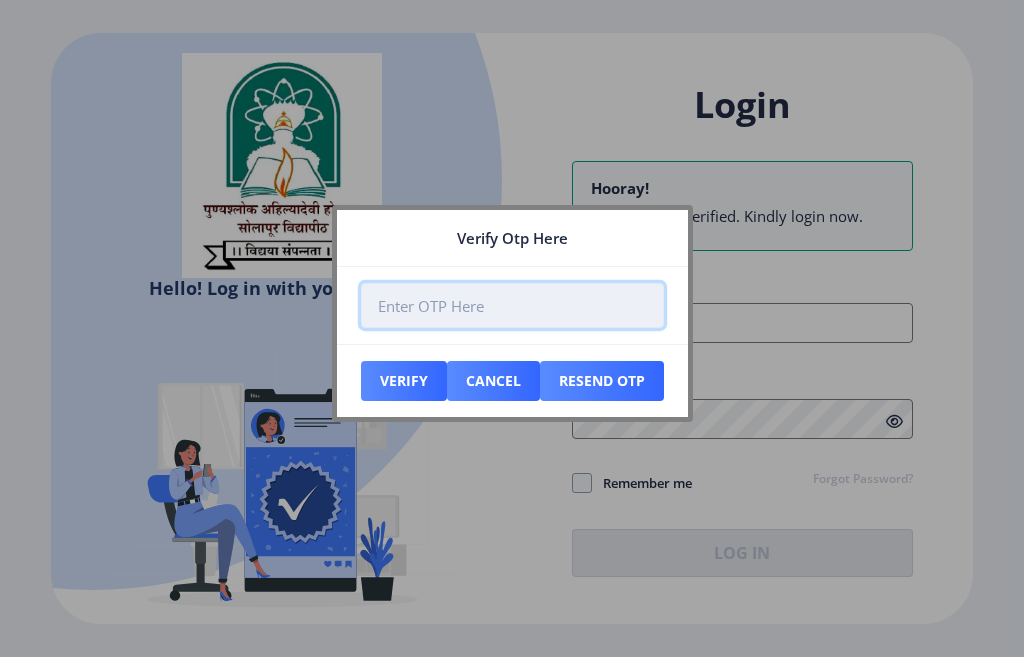 click at bounding box center (512, 305) 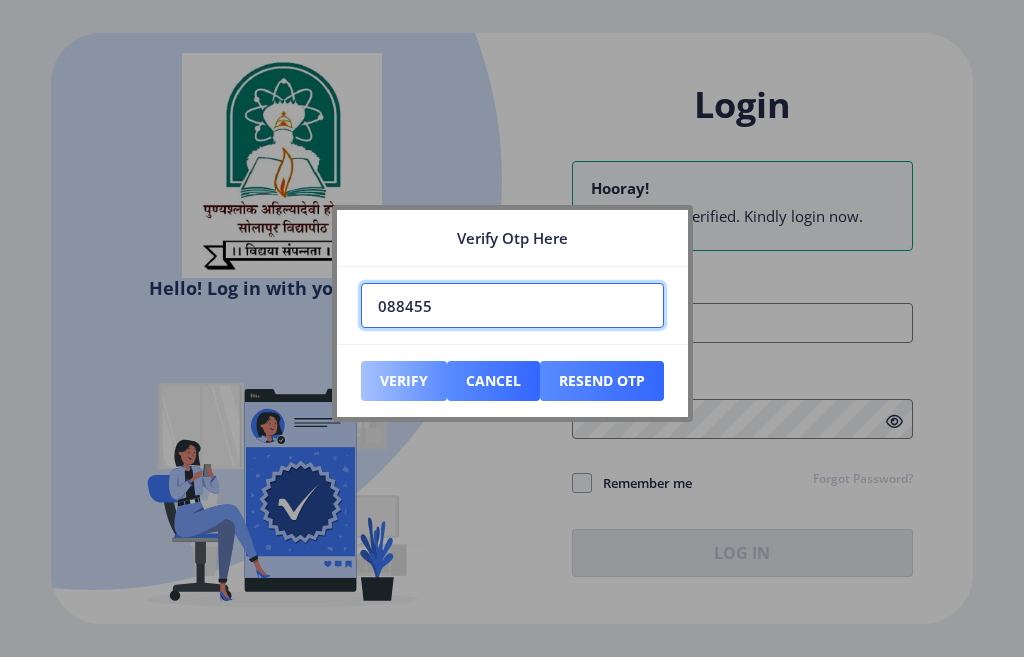 type on "088455" 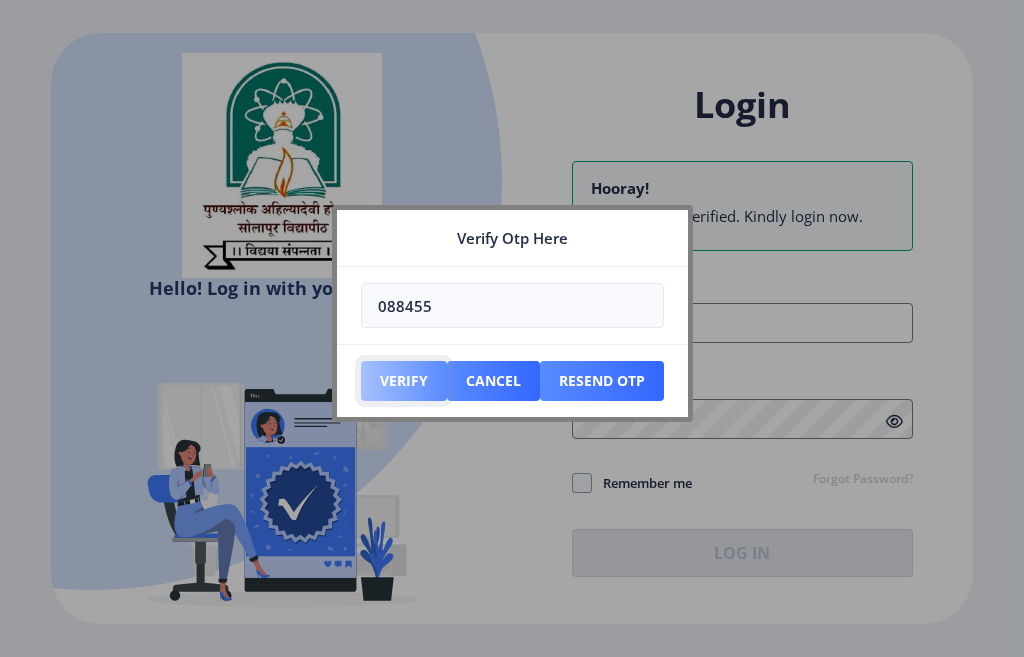 click on "Verify" at bounding box center (404, 381) 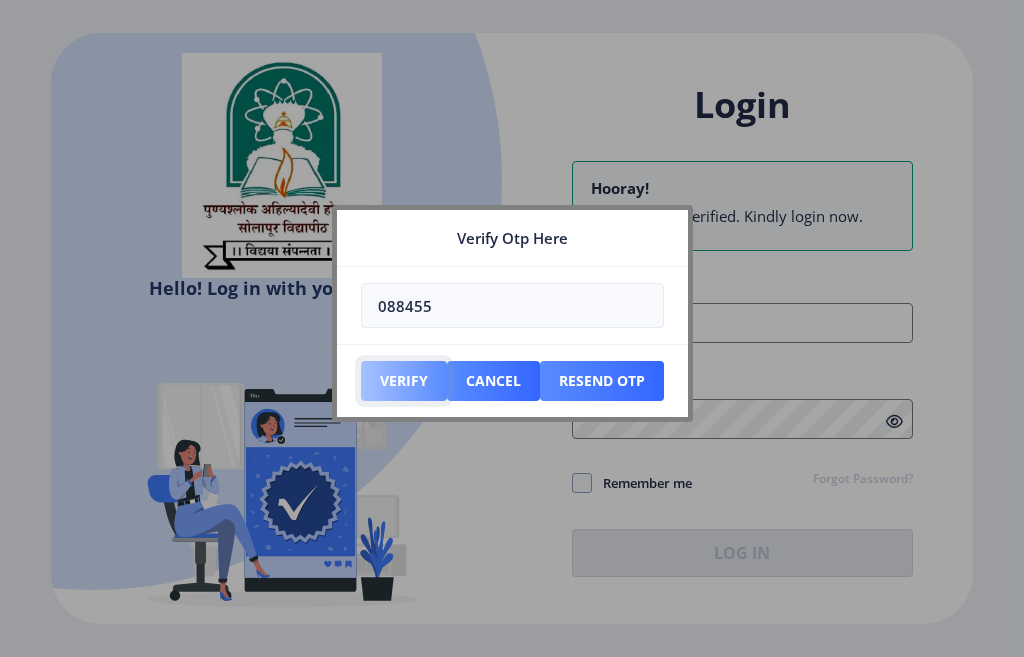 click on "Verify" at bounding box center [404, 381] 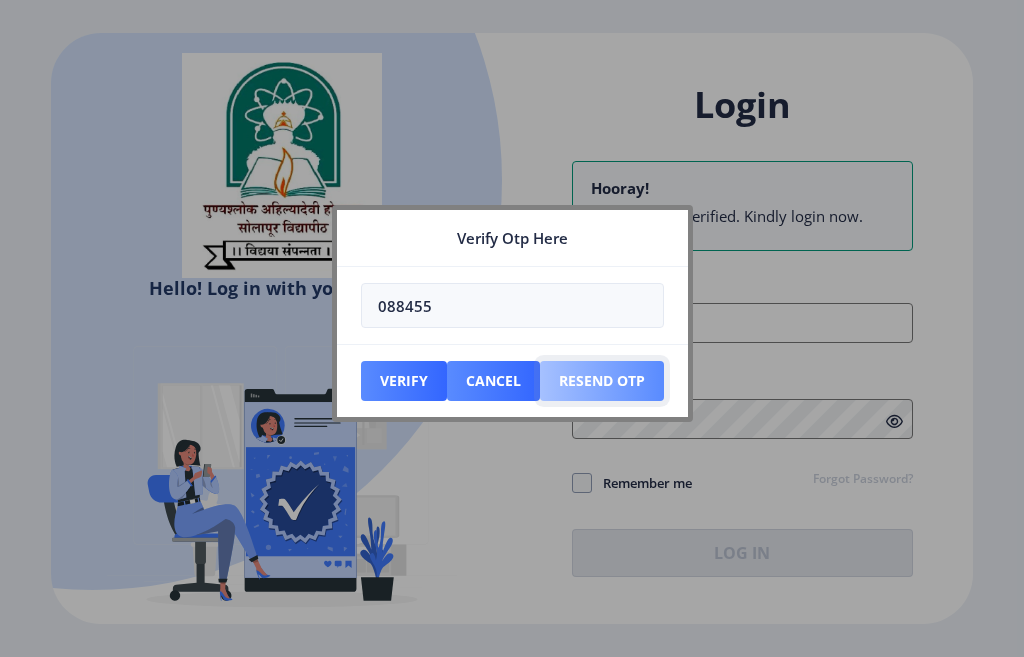 click on "Resend Otp" at bounding box center [404, 381] 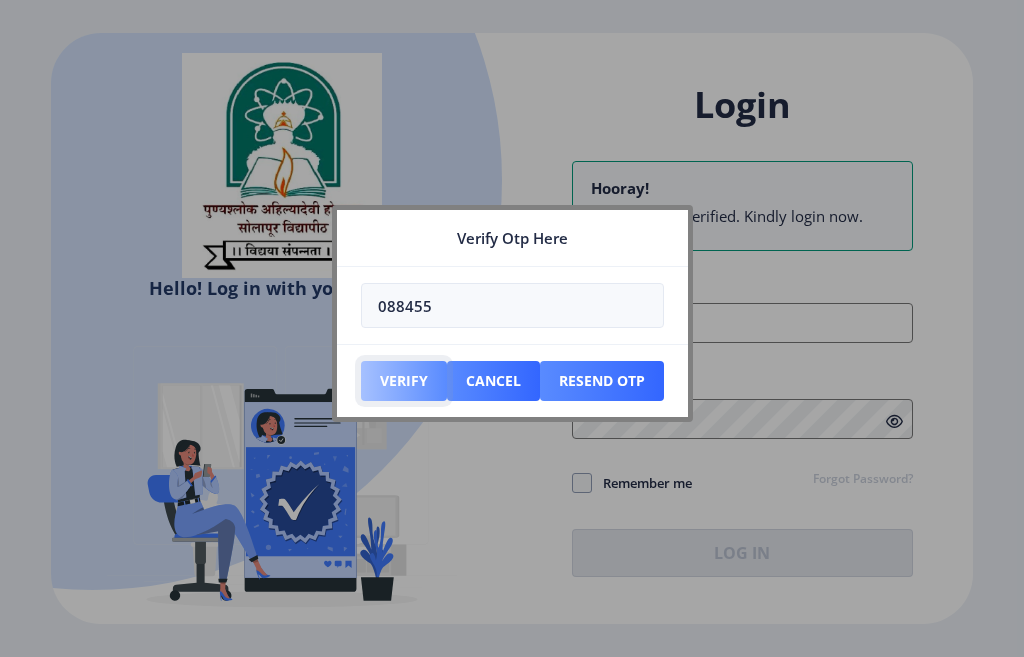 click on "Verify" at bounding box center [404, 381] 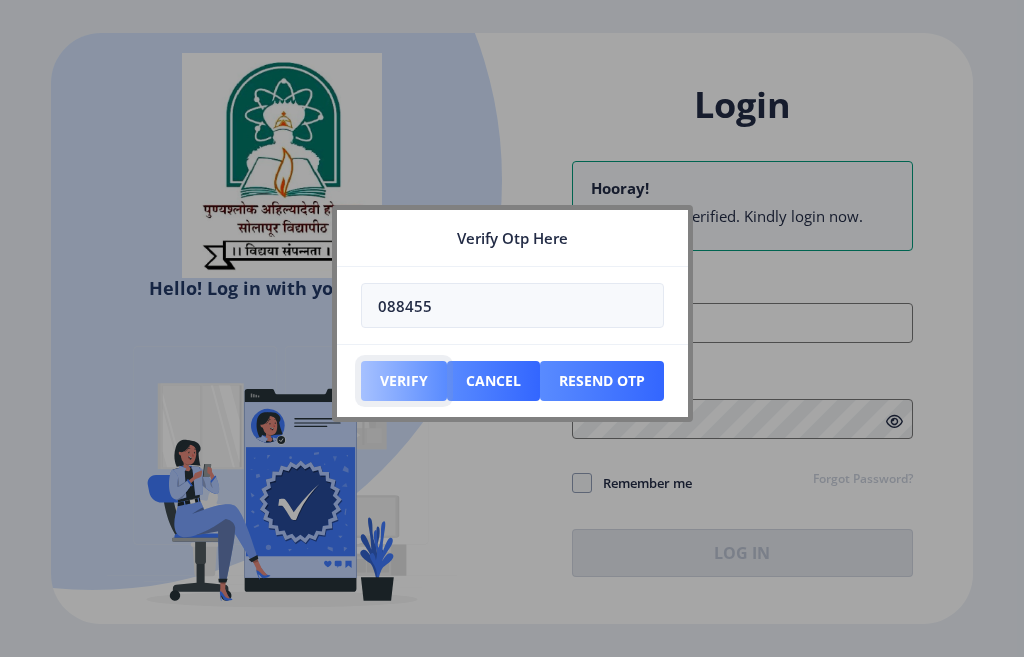 click on "Verify" at bounding box center (404, 381) 